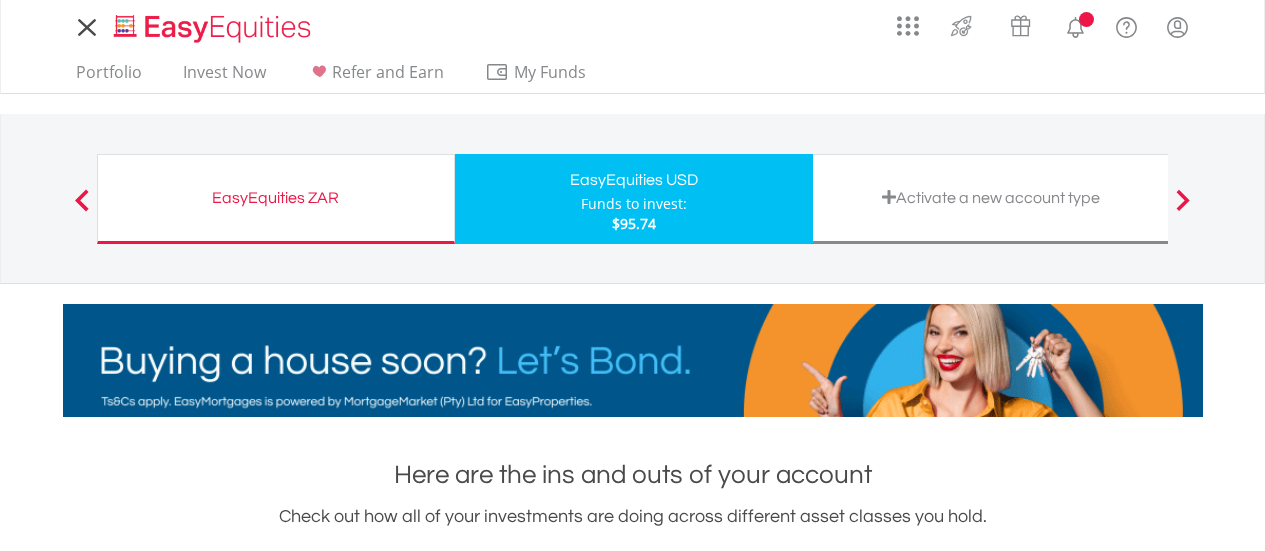 scroll, scrollTop: 0, scrollLeft: 0, axis: both 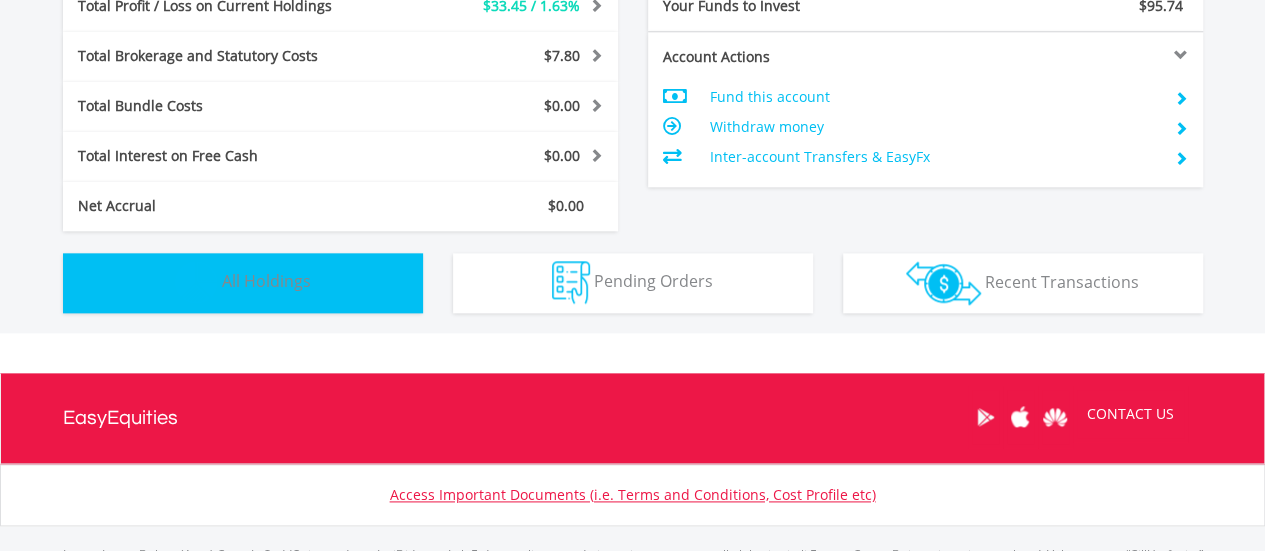 click at bounding box center [196, 282] 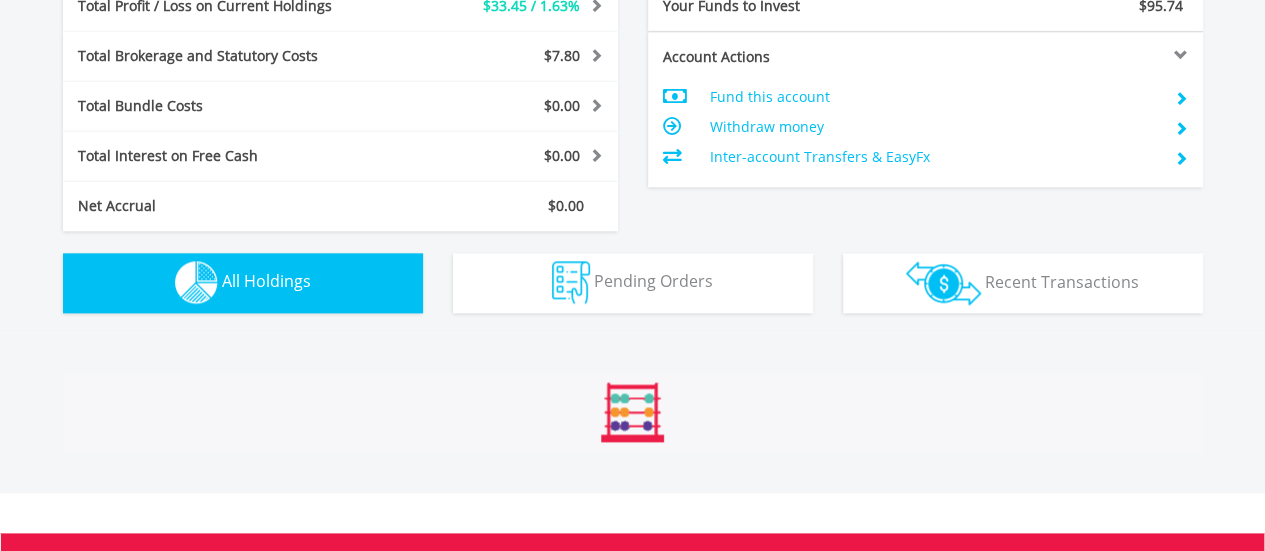 scroll, scrollTop: 1442, scrollLeft: 0, axis: vertical 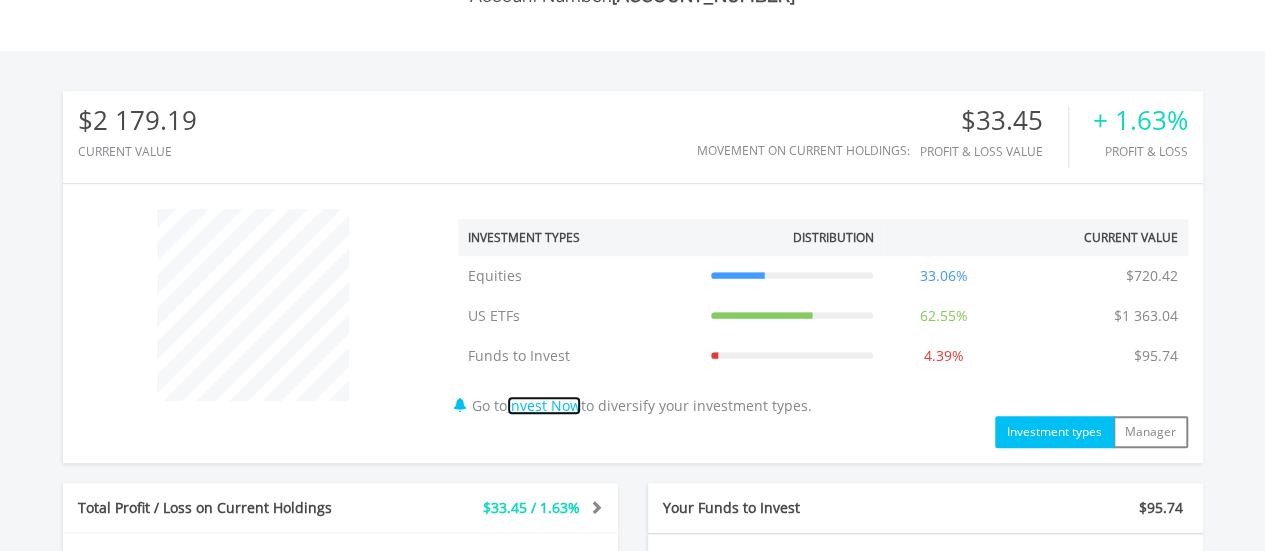 click on "Invest Now" at bounding box center [544, 405] 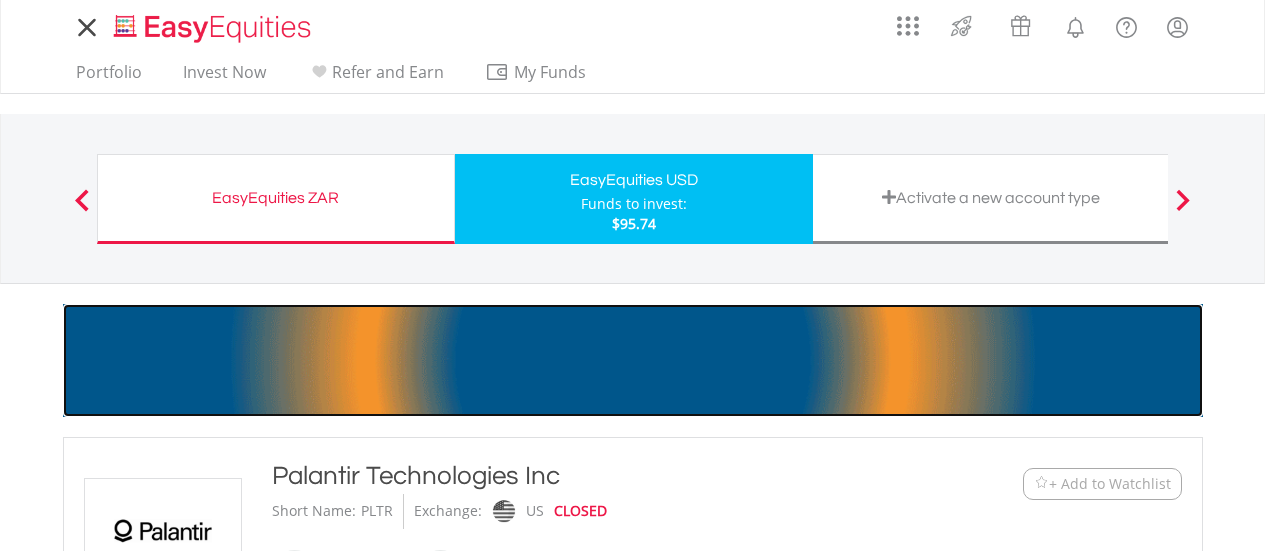 scroll, scrollTop: 0, scrollLeft: 0, axis: both 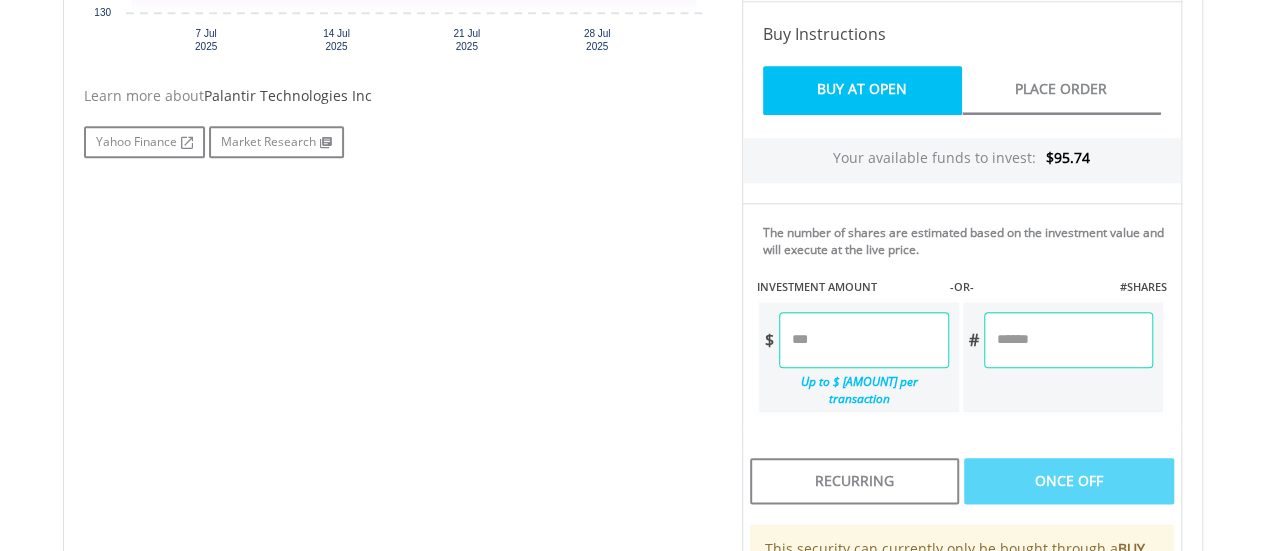 click at bounding box center [864, 340] 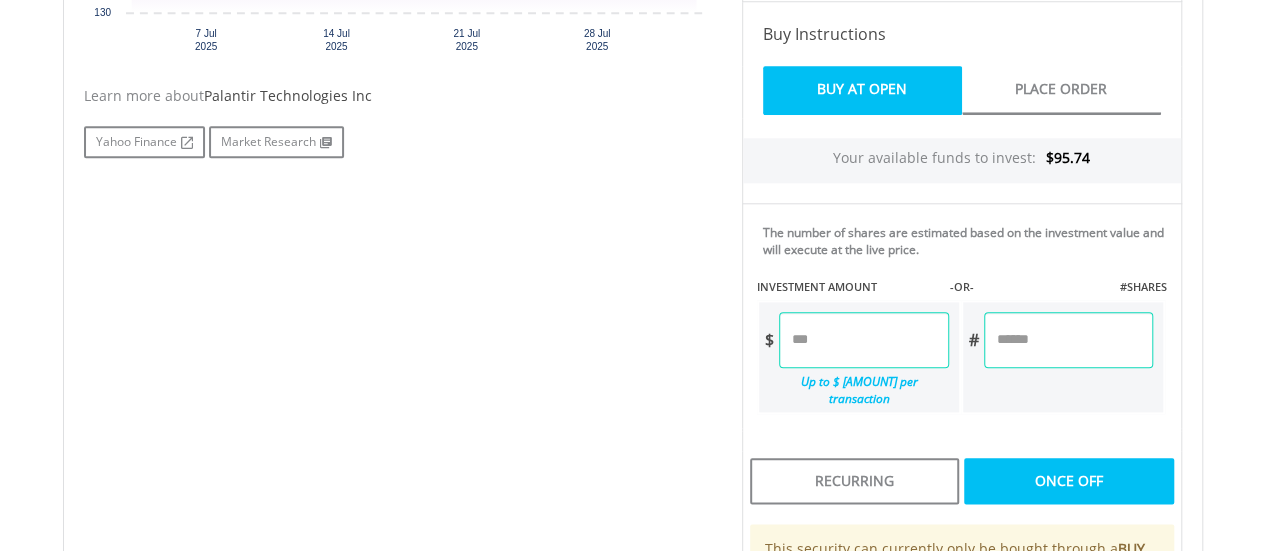 type on "*****" 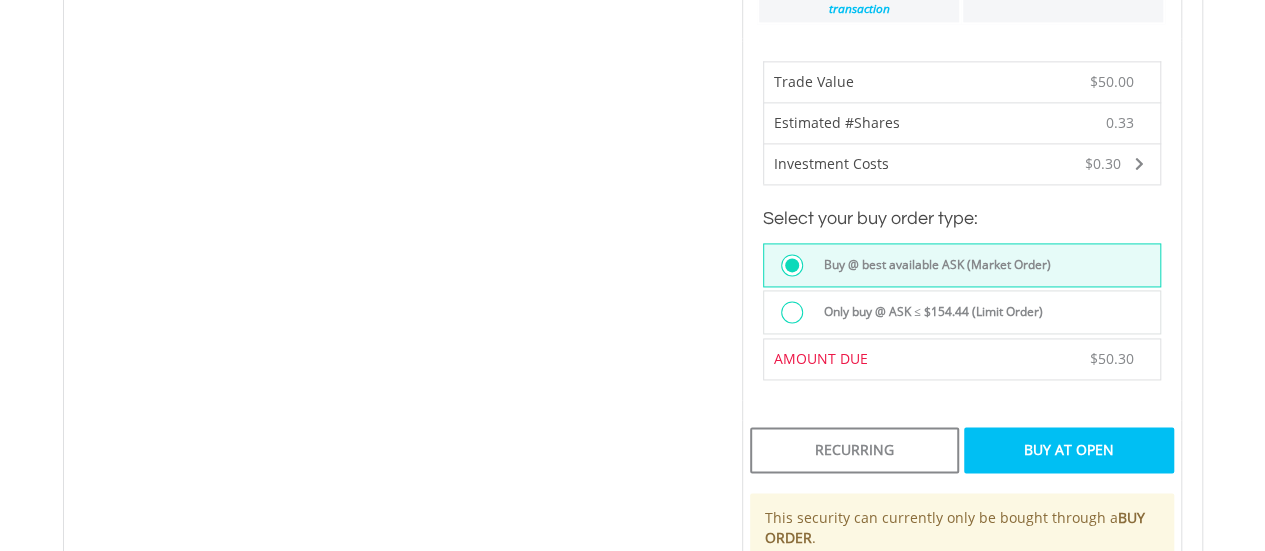 scroll, scrollTop: 1344, scrollLeft: 0, axis: vertical 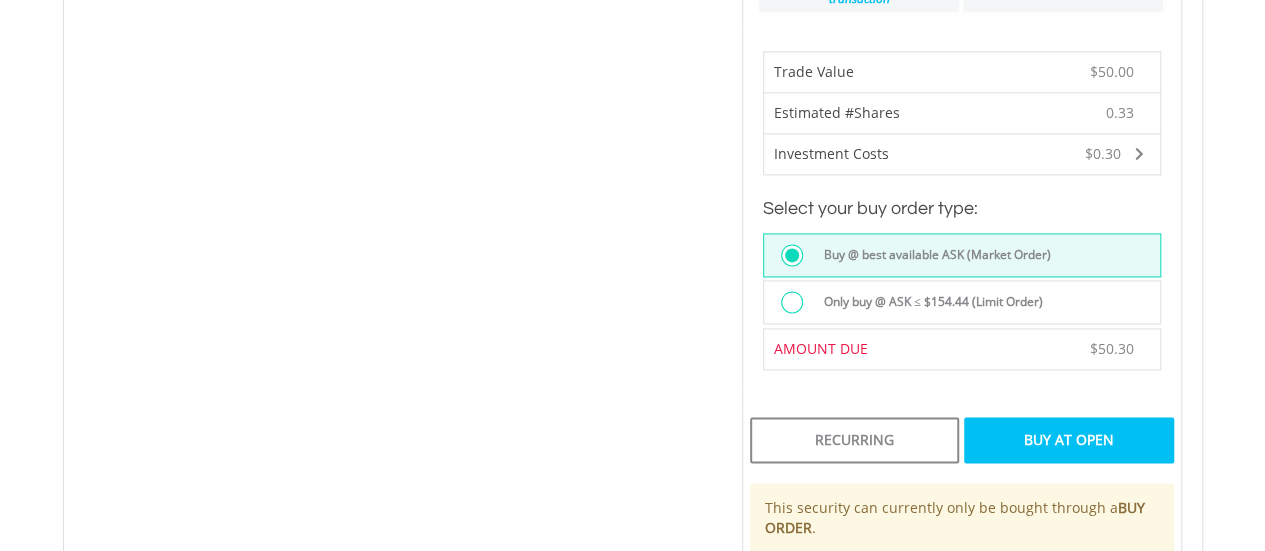 click on "Buy At Open" at bounding box center (1068, 440) 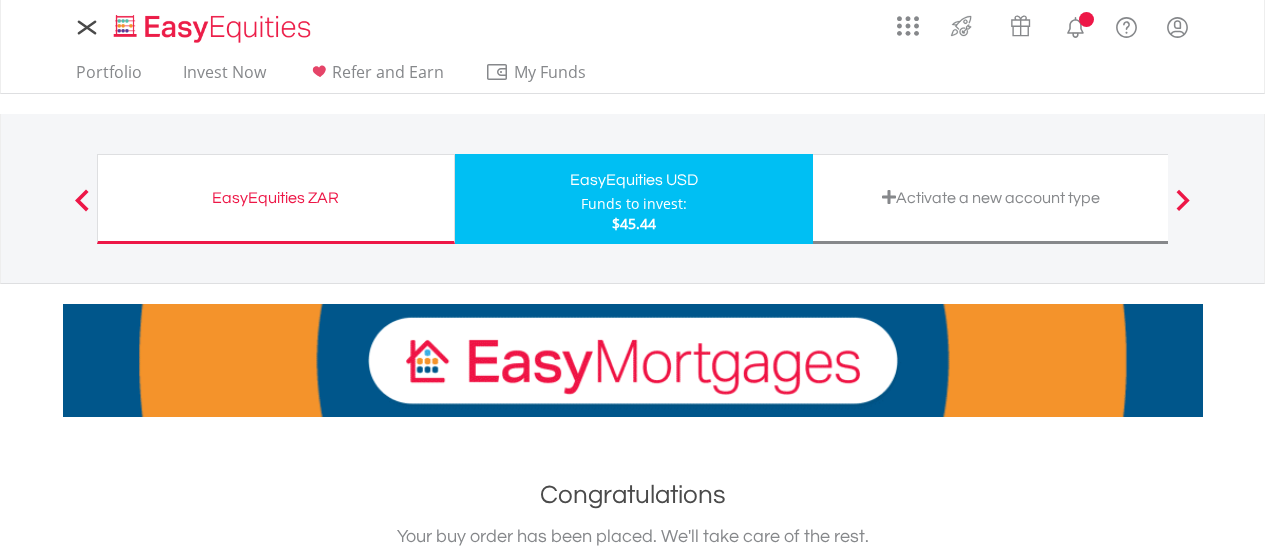 scroll, scrollTop: 0, scrollLeft: 0, axis: both 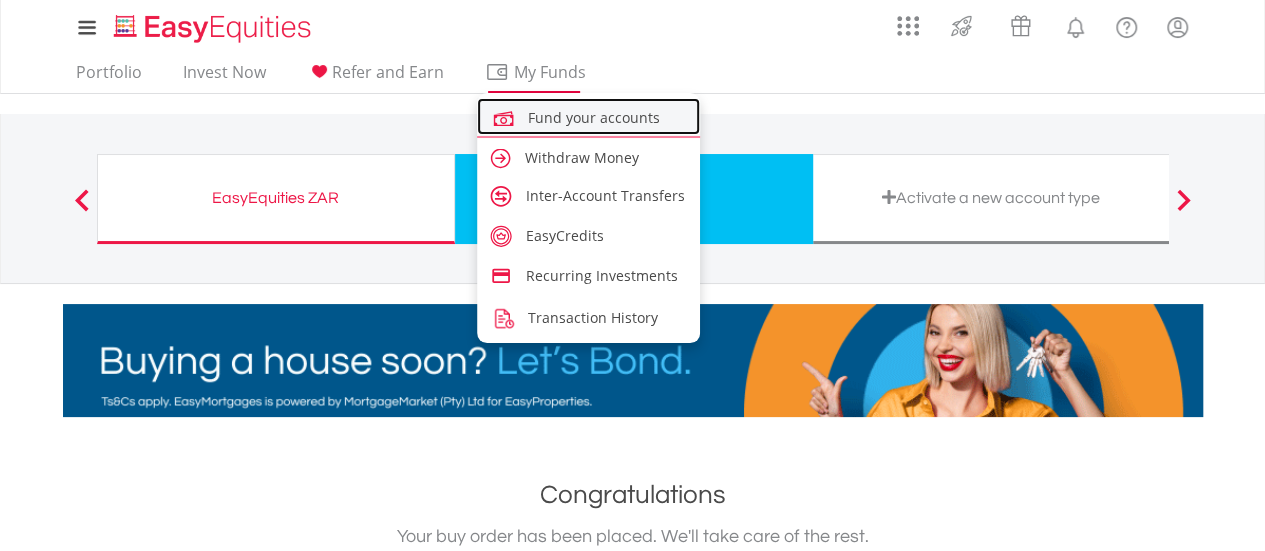 click on "Fund your accounts" at bounding box center (594, 117) 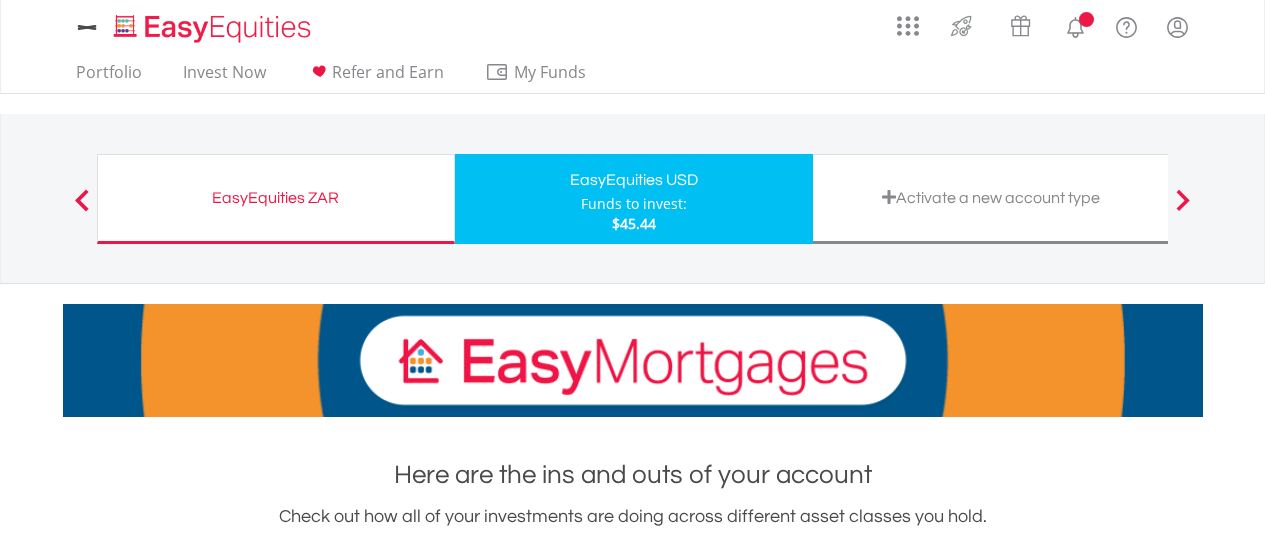 scroll, scrollTop: 0, scrollLeft: 0, axis: both 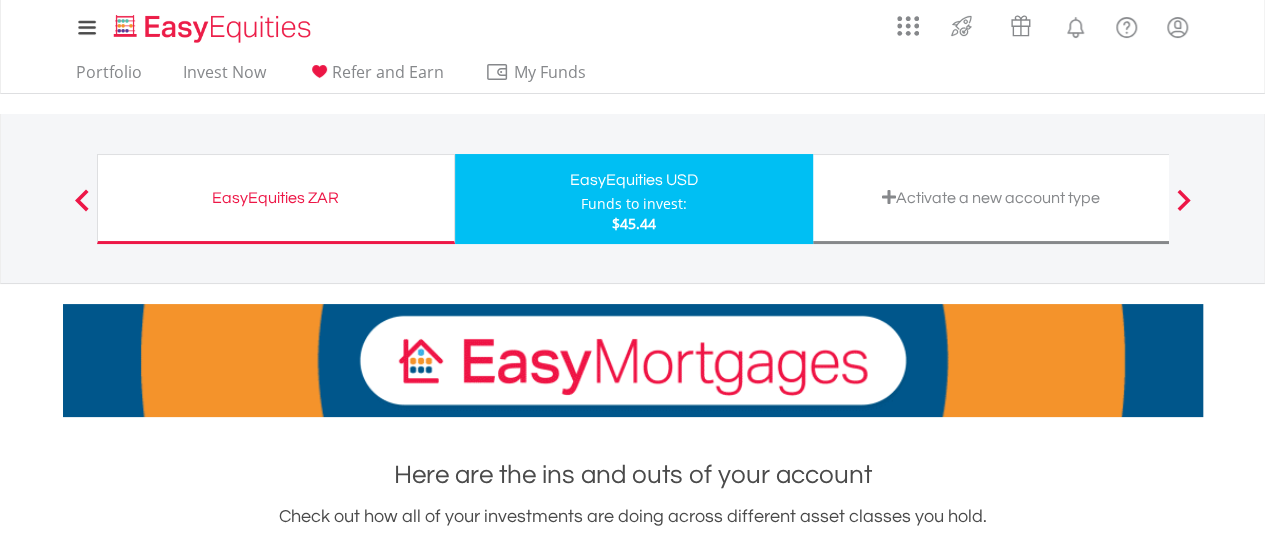 drag, startPoint x: 1279, startPoint y: 83, endPoint x: 1122, endPoint y: 99, distance: 157.81319 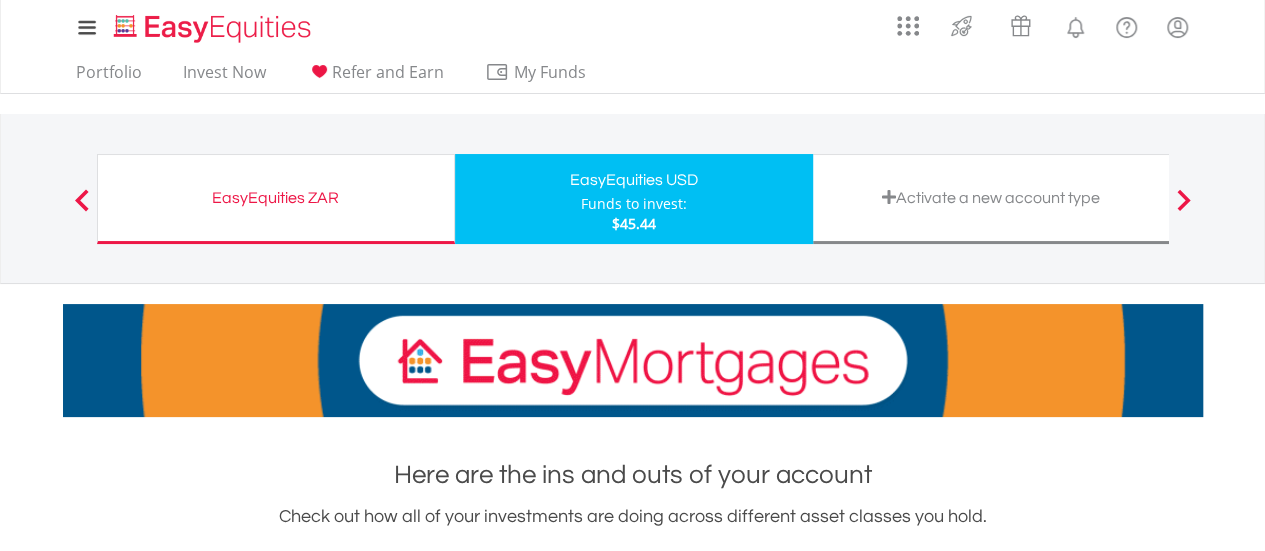 click on "My Investments
Invest Now
New Listings
Sell
My Recurring Investments
Pending Orders
Vouchers
Buy a Voucher
Redeem a Voucher
Account Management" at bounding box center (632, 894) 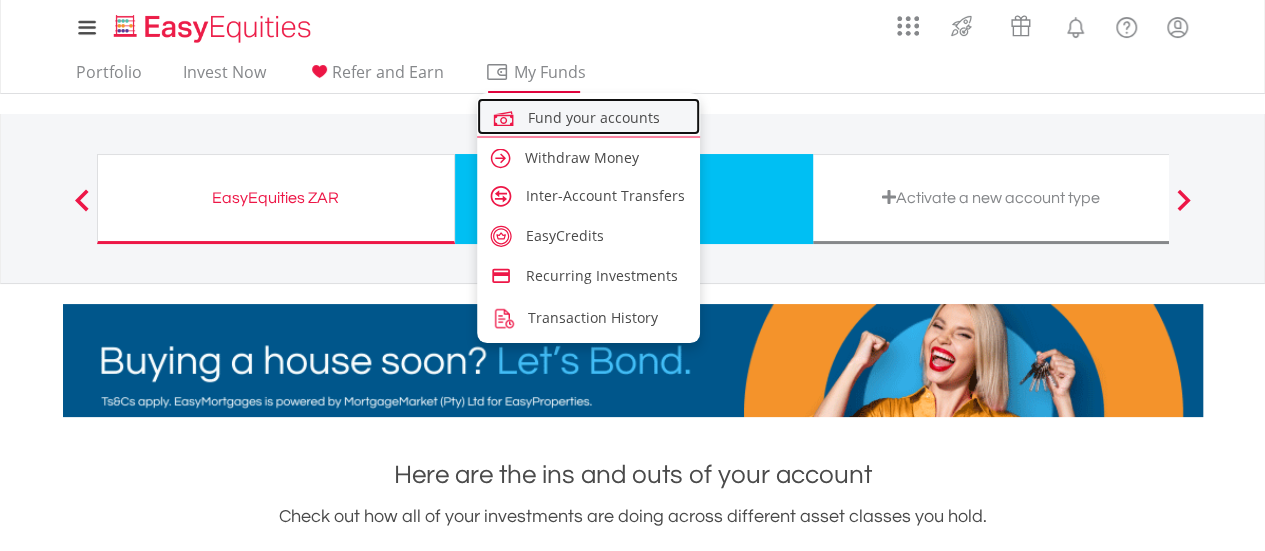 click on "Fund your accounts" at bounding box center [594, 117] 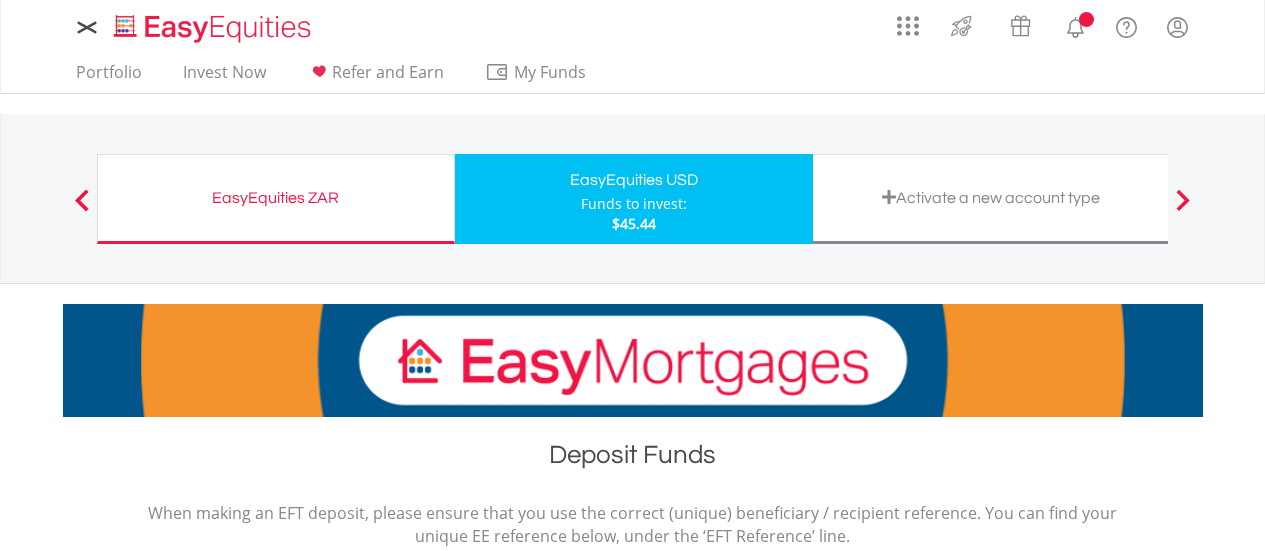 scroll, scrollTop: 0, scrollLeft: 0, axis: both 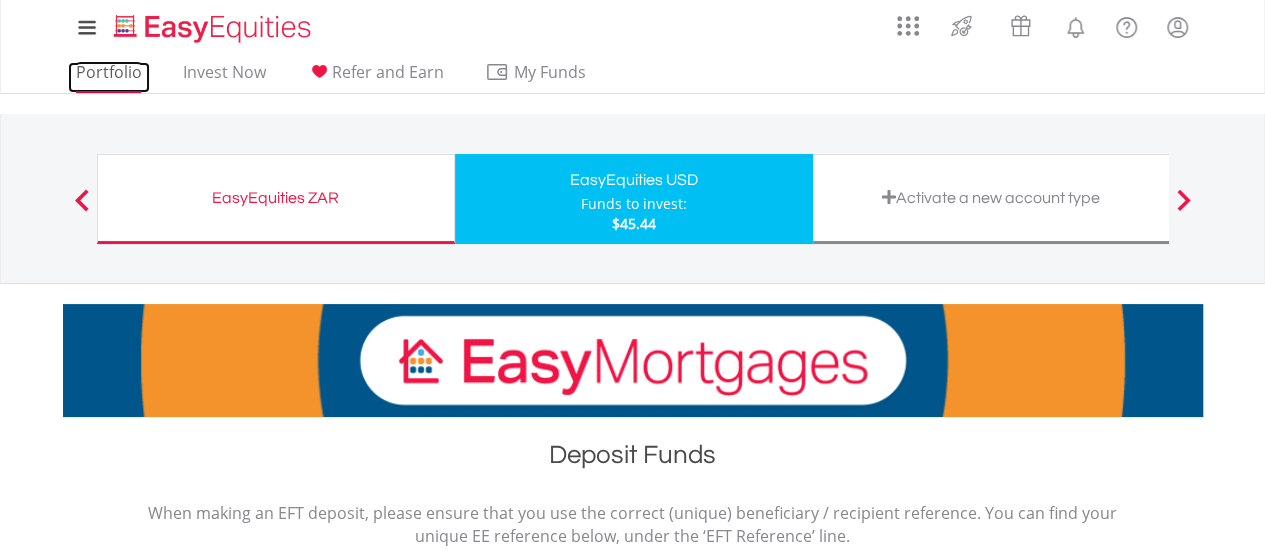click on "Portfolio" at bounding box center (109, 77) 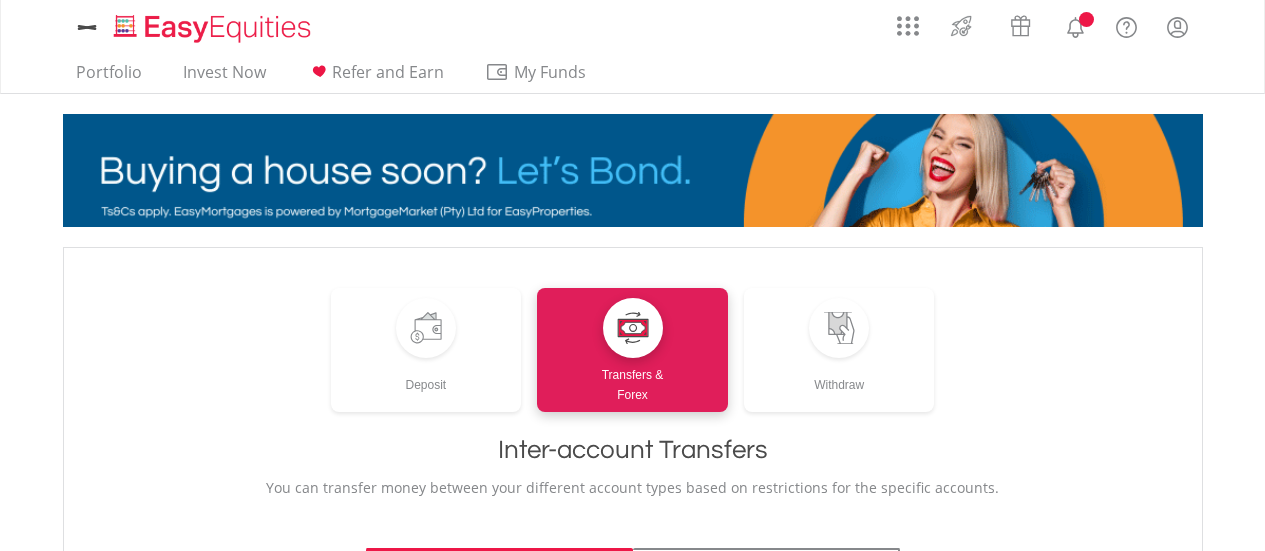 scroll, scrollTop: 0, scrollLeft: 0, axis: both 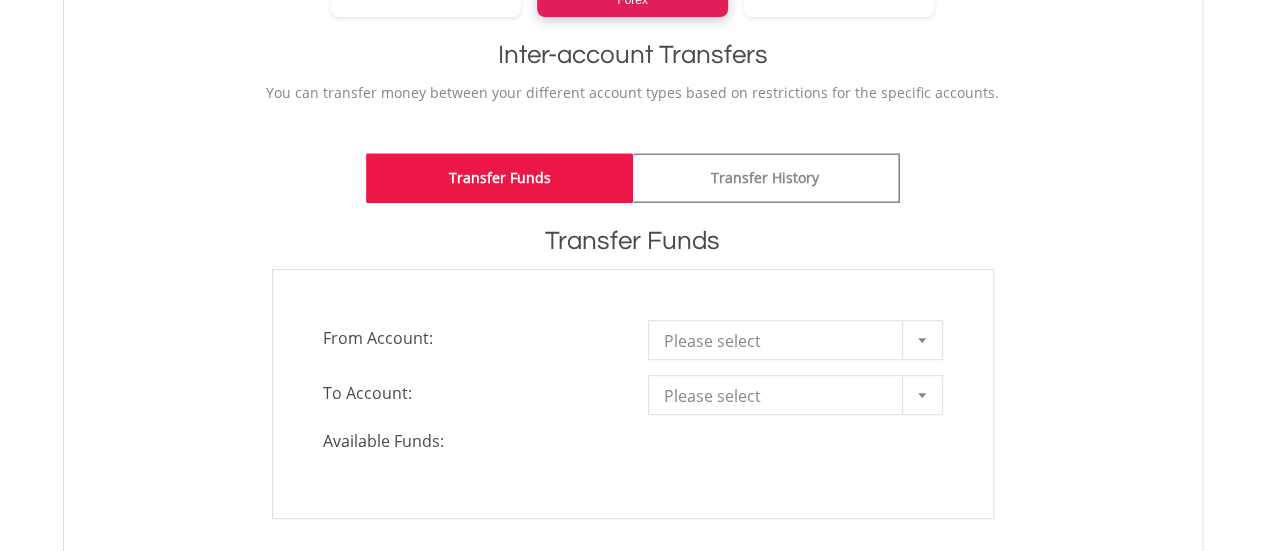 click at bounding box center (922, 340) 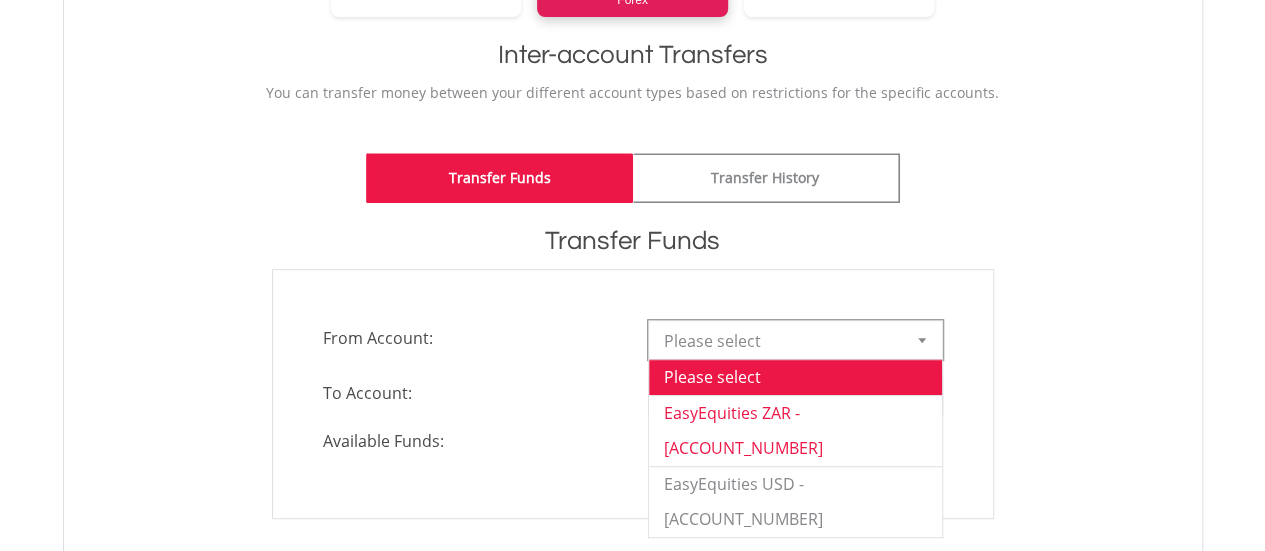 click on "EasyEquities ZAR - [ACCOUNT_NUMBER]" at bounding box center [795, 430] 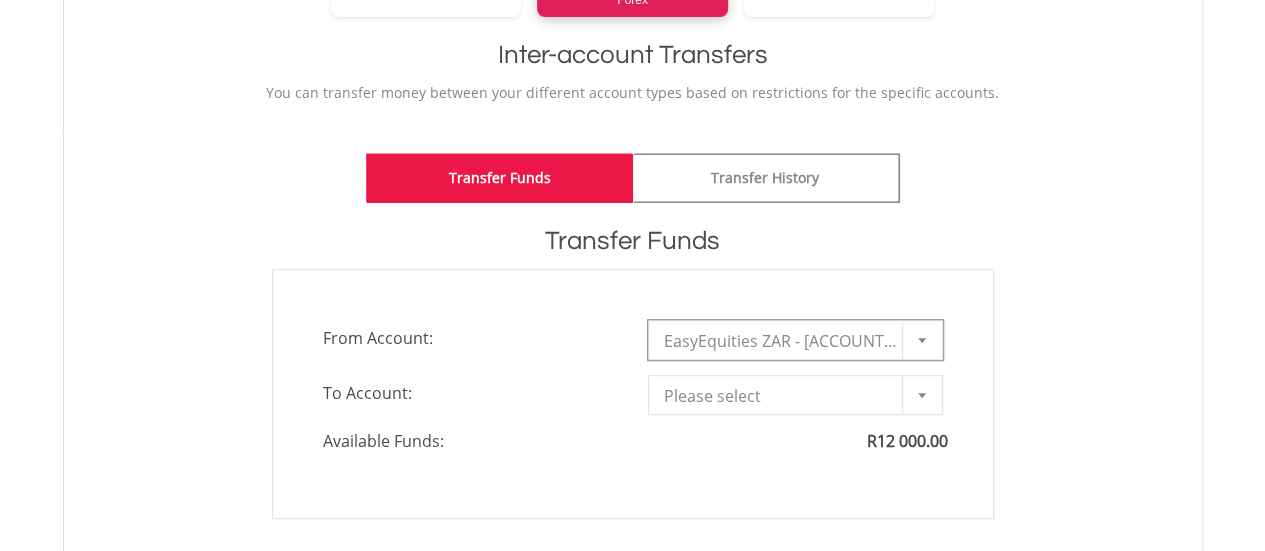 click at bounding box center (922, 395) 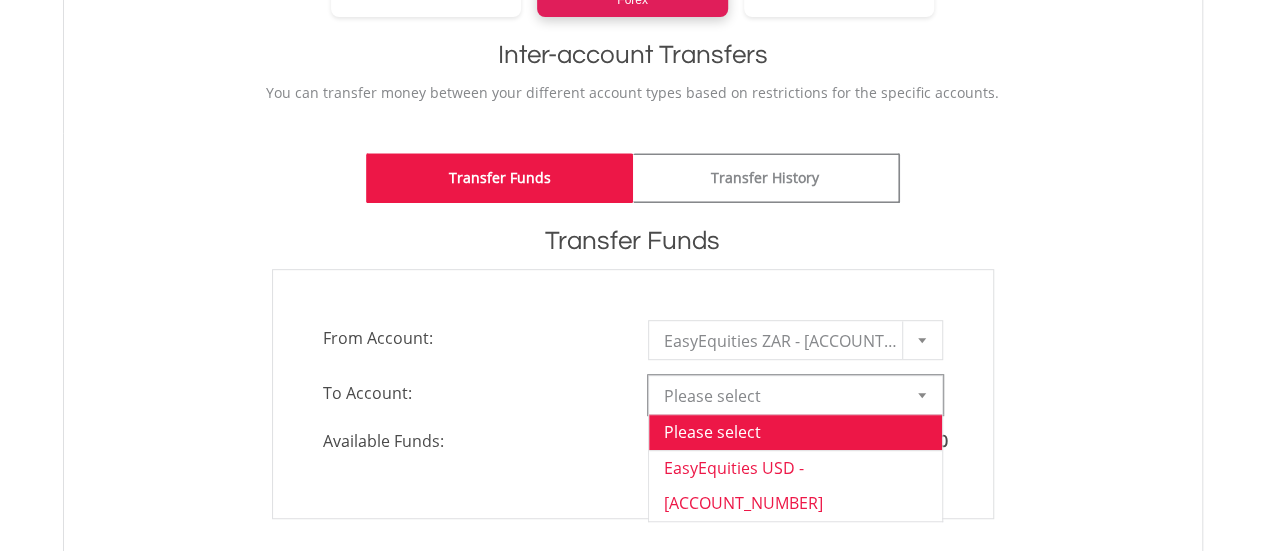 click on "EasyEquities USD - [ACCOUNT_NUMBER]" at bounding box center [795, 485] 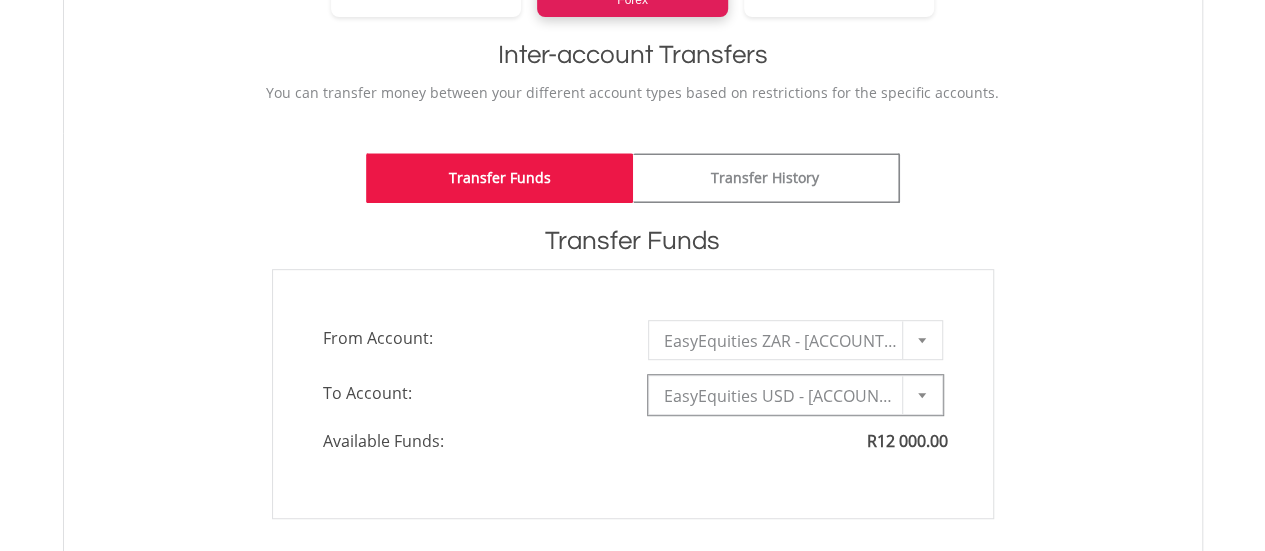 type on "*" 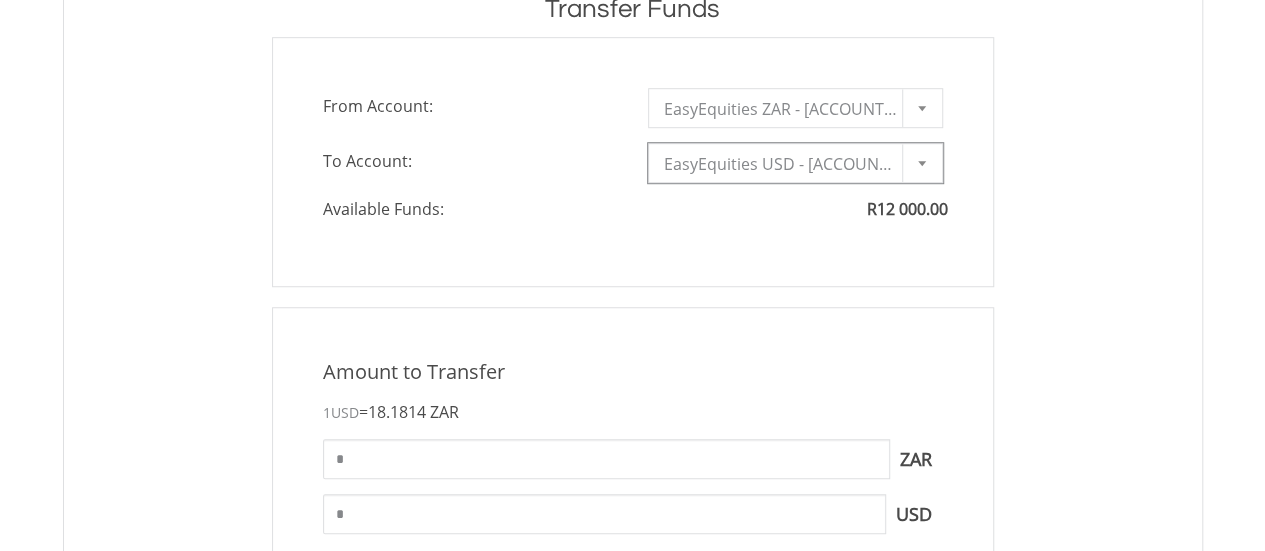 scroll, scrollTop: 632, scrollLeft: 0, axis: vertical 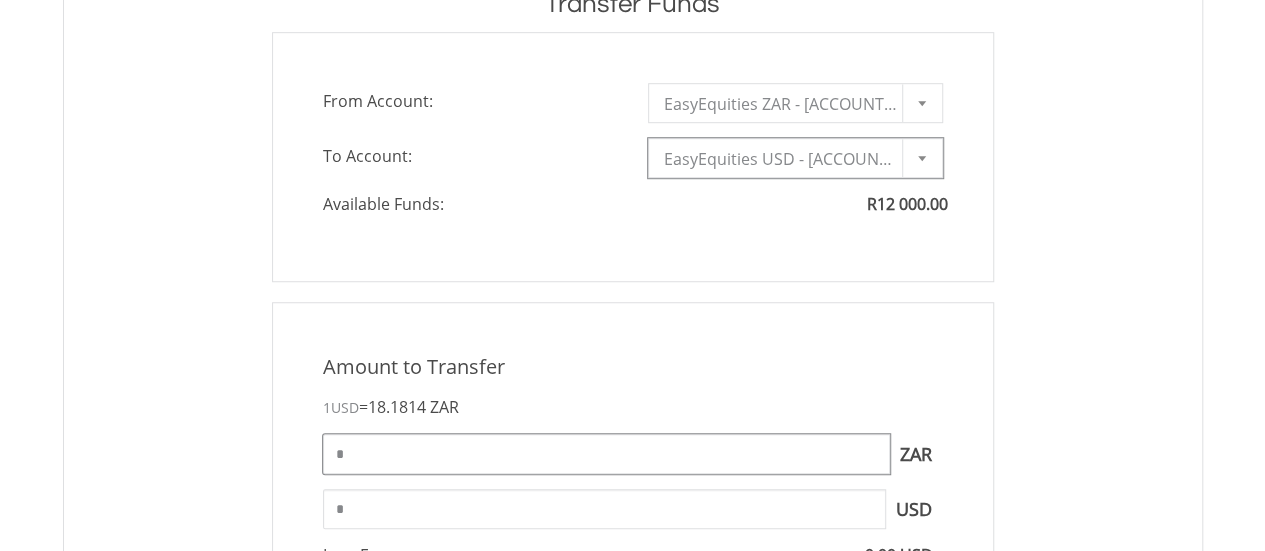 click on "*" at bounding box center [606, 454] 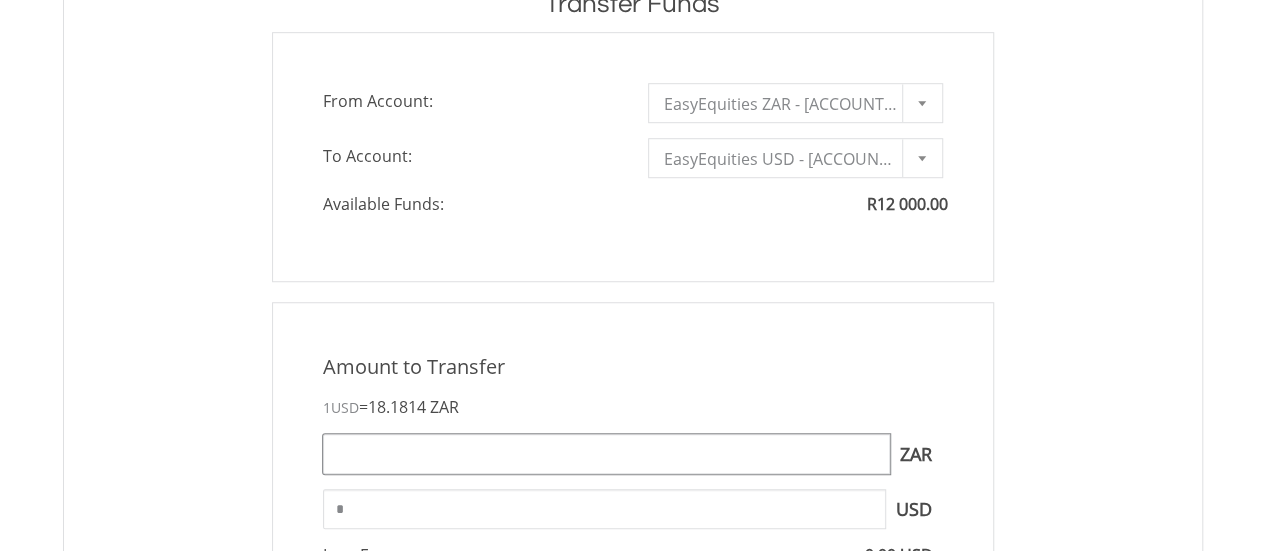 type on "*" 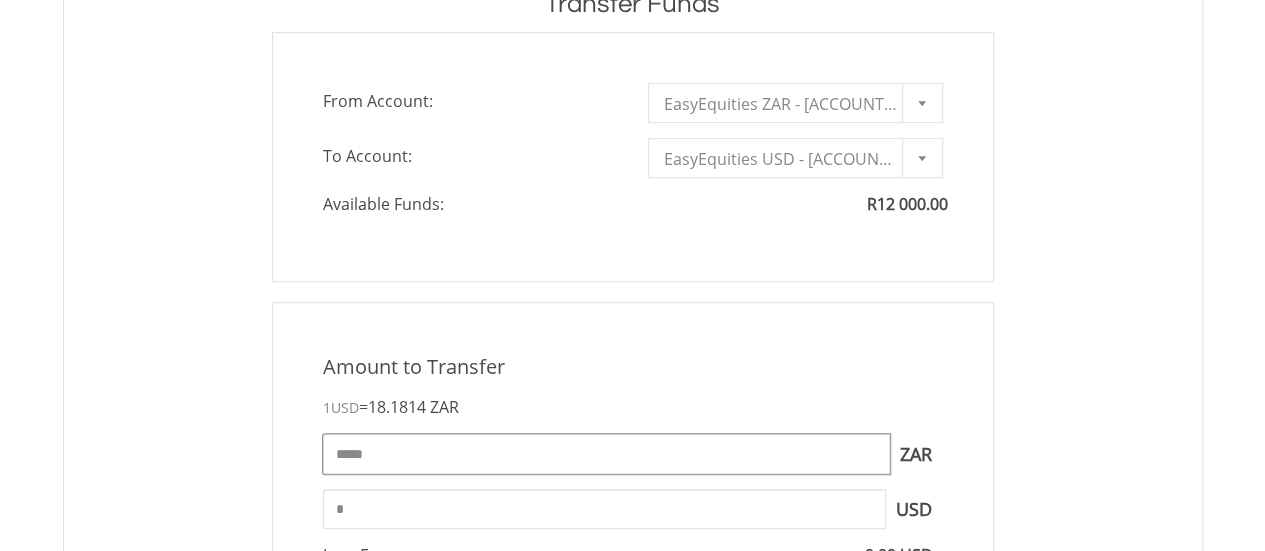 type on "*****" 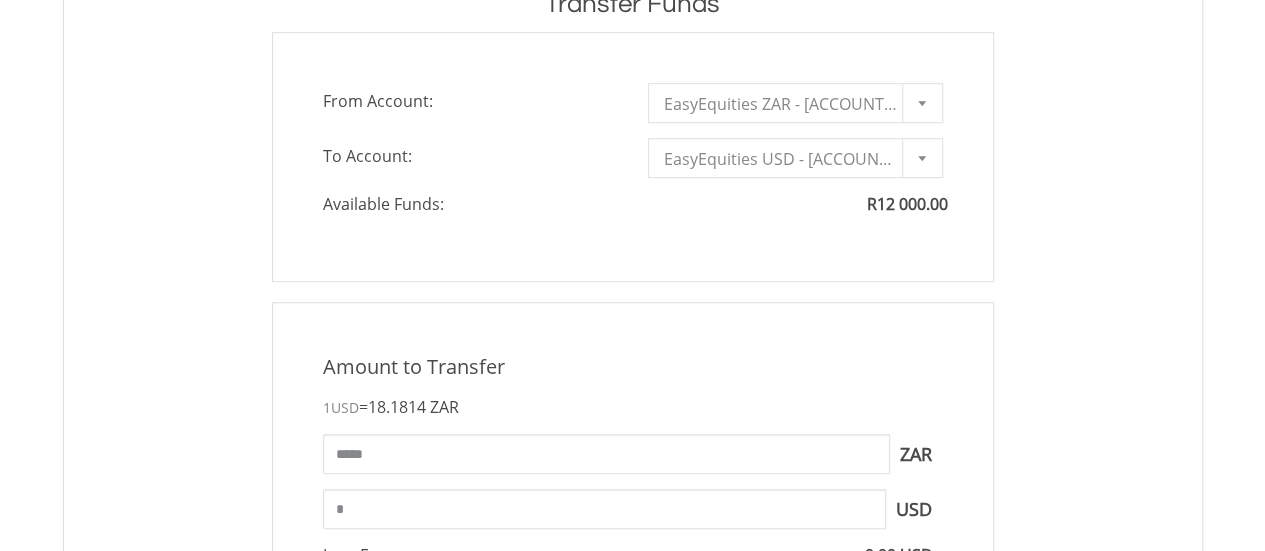 type on "******" 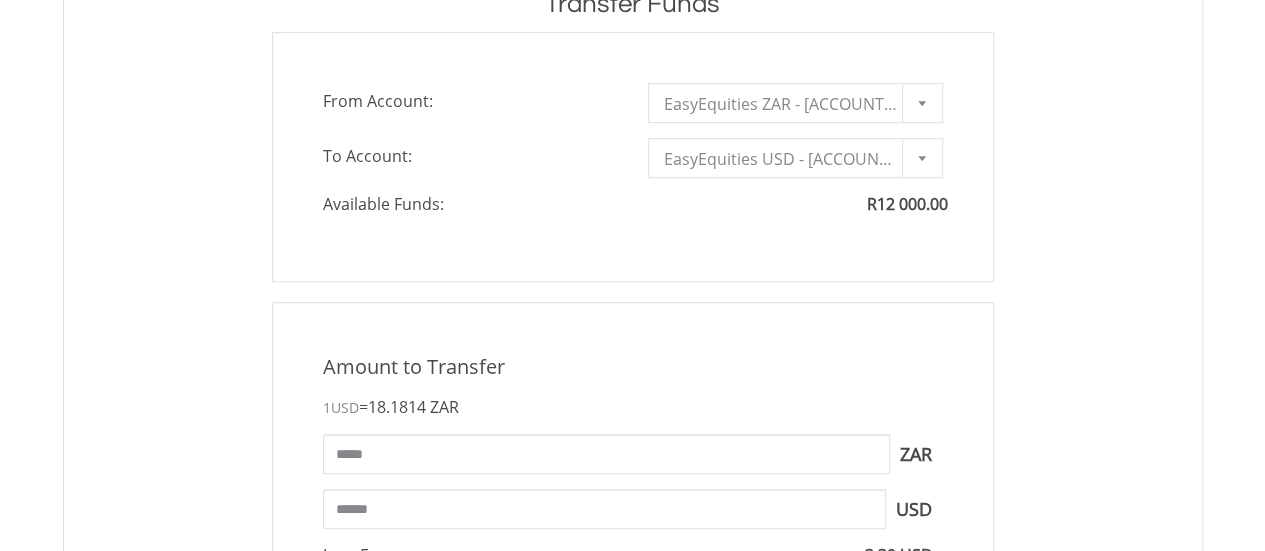 click on "Amount to Transfer
1  USD  =  18.1814   ZAR
*****
ZAR
You can transfer funds into your offshore accounts as well as back into your ZAR account
where the inter-account transfer will be done at a fee of 50 basis points (0.5%) of the
transferred amount plus applicable tax. For more info, read our
FAQ article." at bounding box center [633, 550] 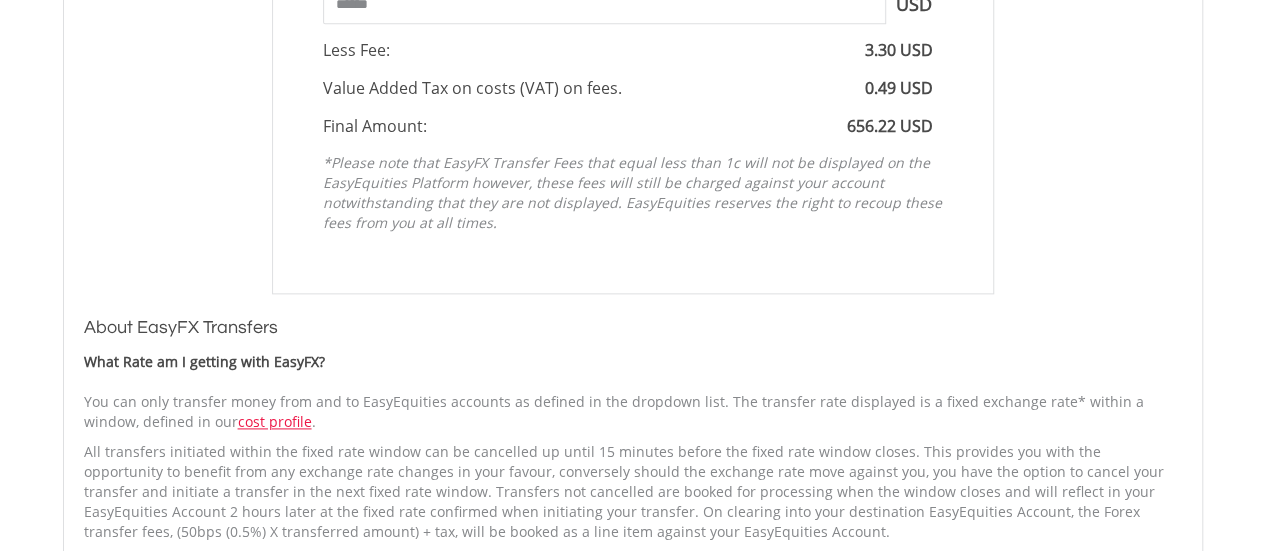 scroll, scrollTop: 1231, scrollLeft: 0, axis: vertical 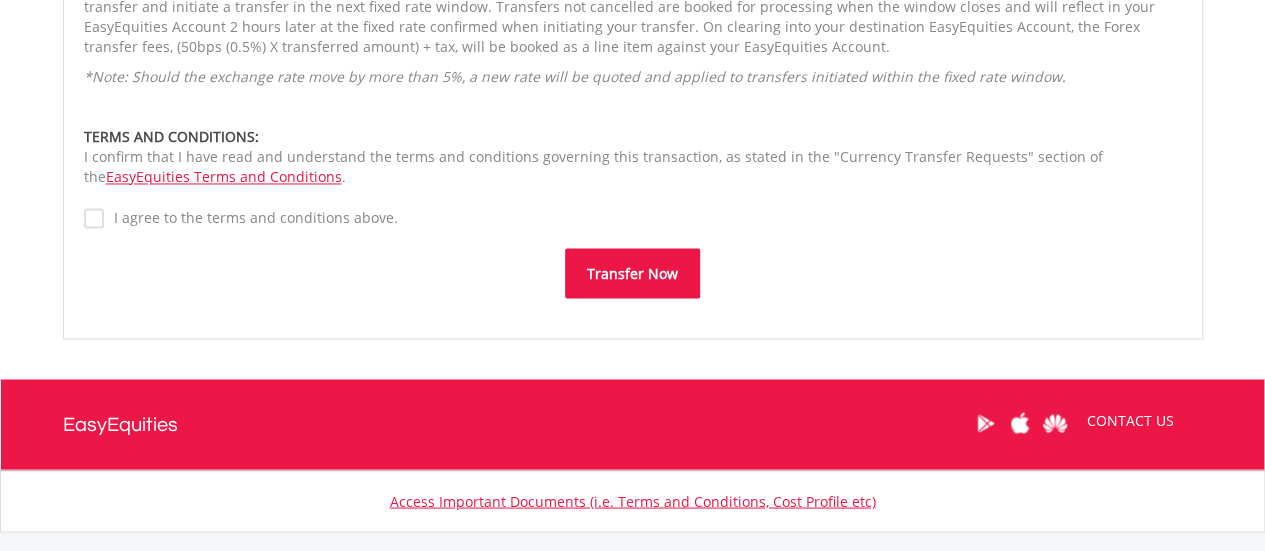 click on "Transfer Now" at bounding box center (632, 273) 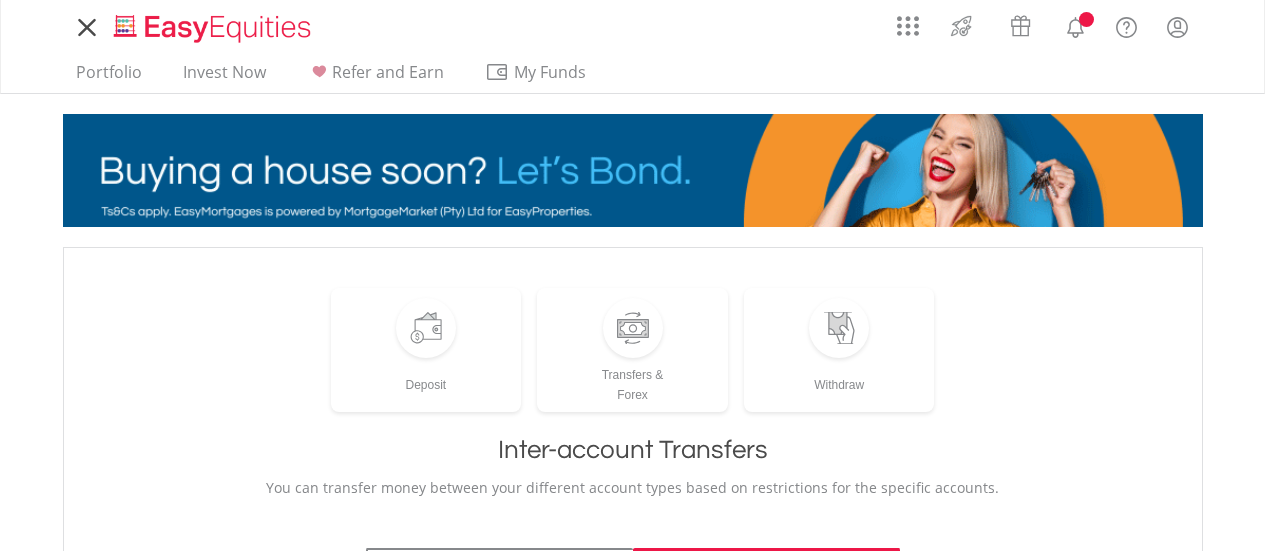 scroll, scrollTop: 0, scrollLeft: 0, axis: both 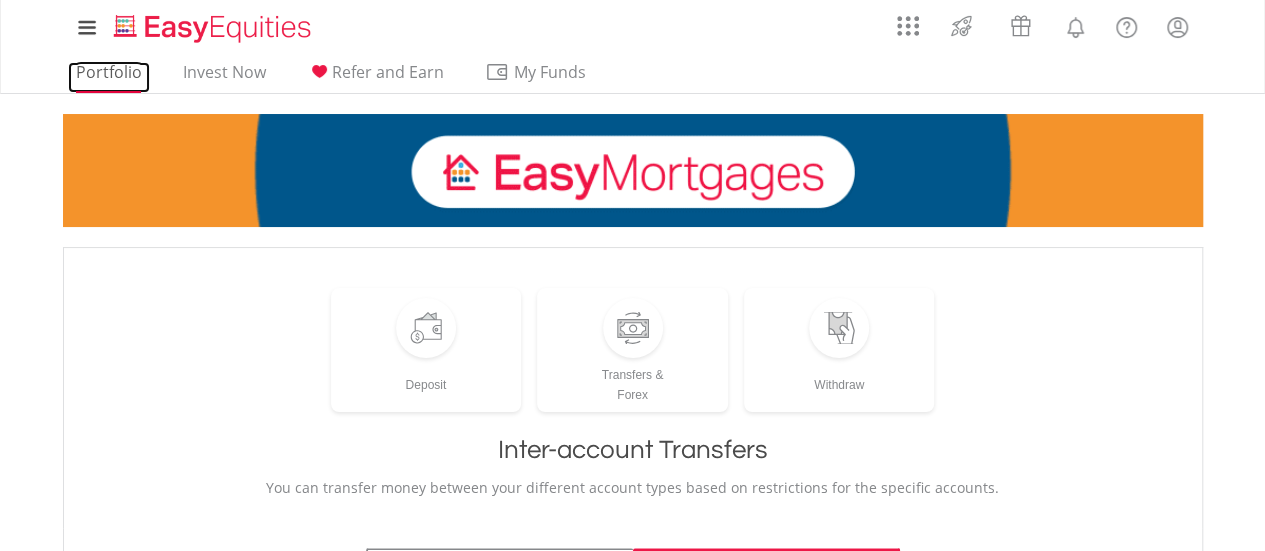 click on "Portfolio" at bounding box center (109, 77) 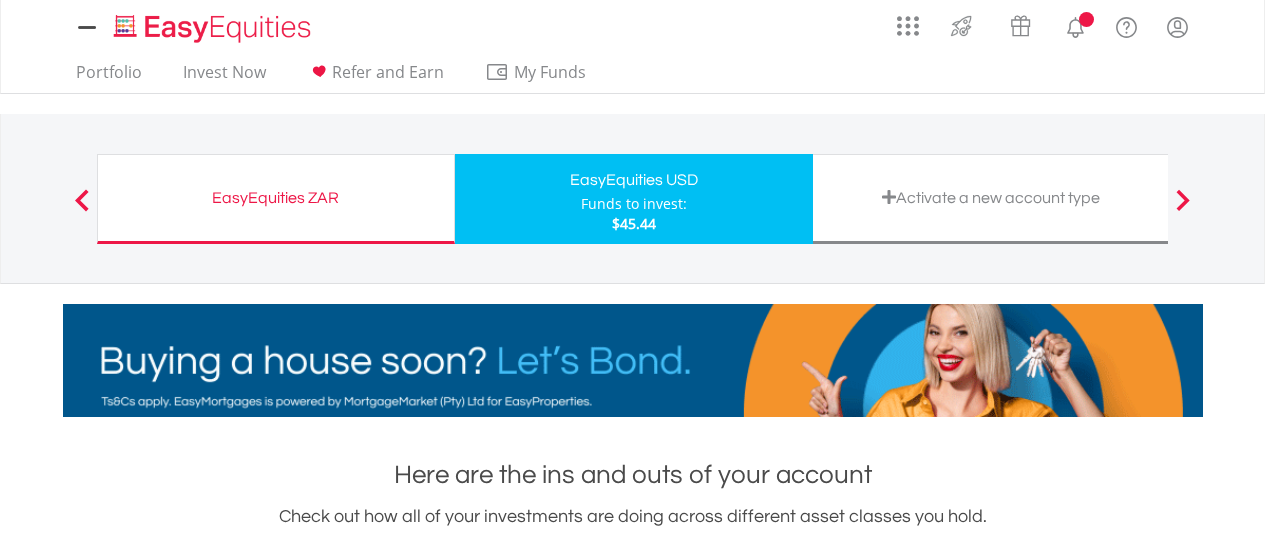 scroll, scrollTop: 0, scrollLeft: 0, axis: both 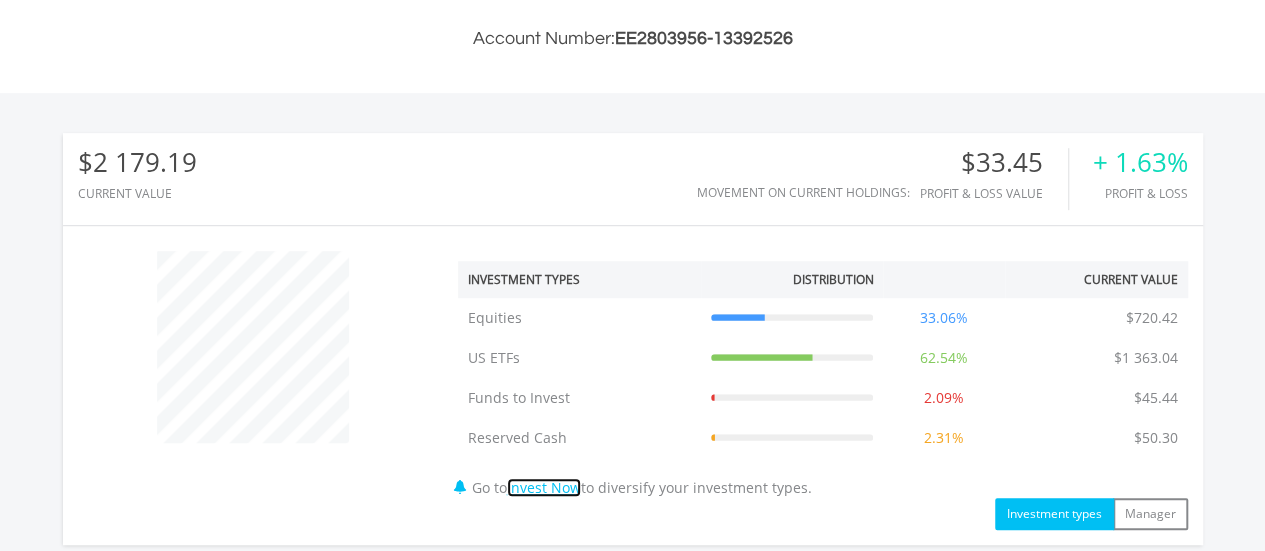 click on "Invest Now" at bounding box center (544, 487) 